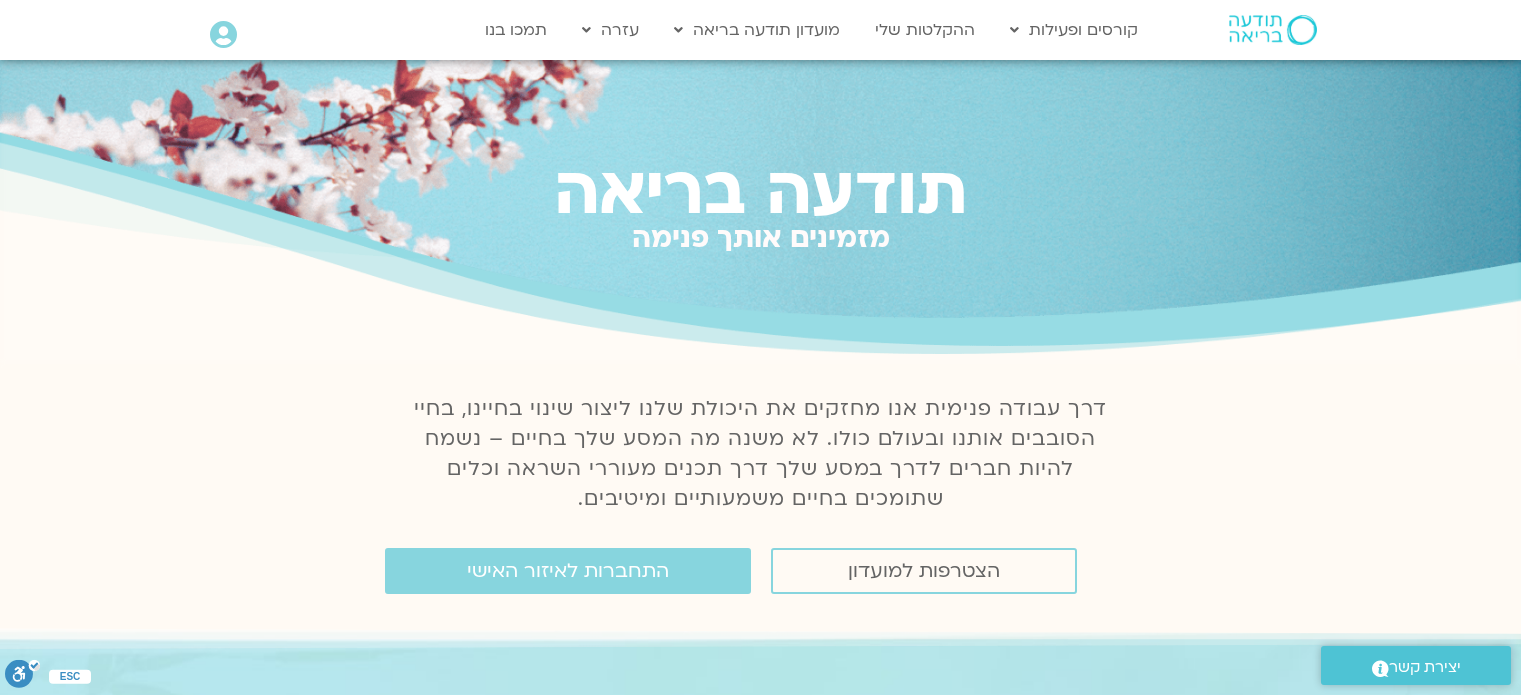 scroll, scrollTop: 0, scrollLeft: 0, axis: both 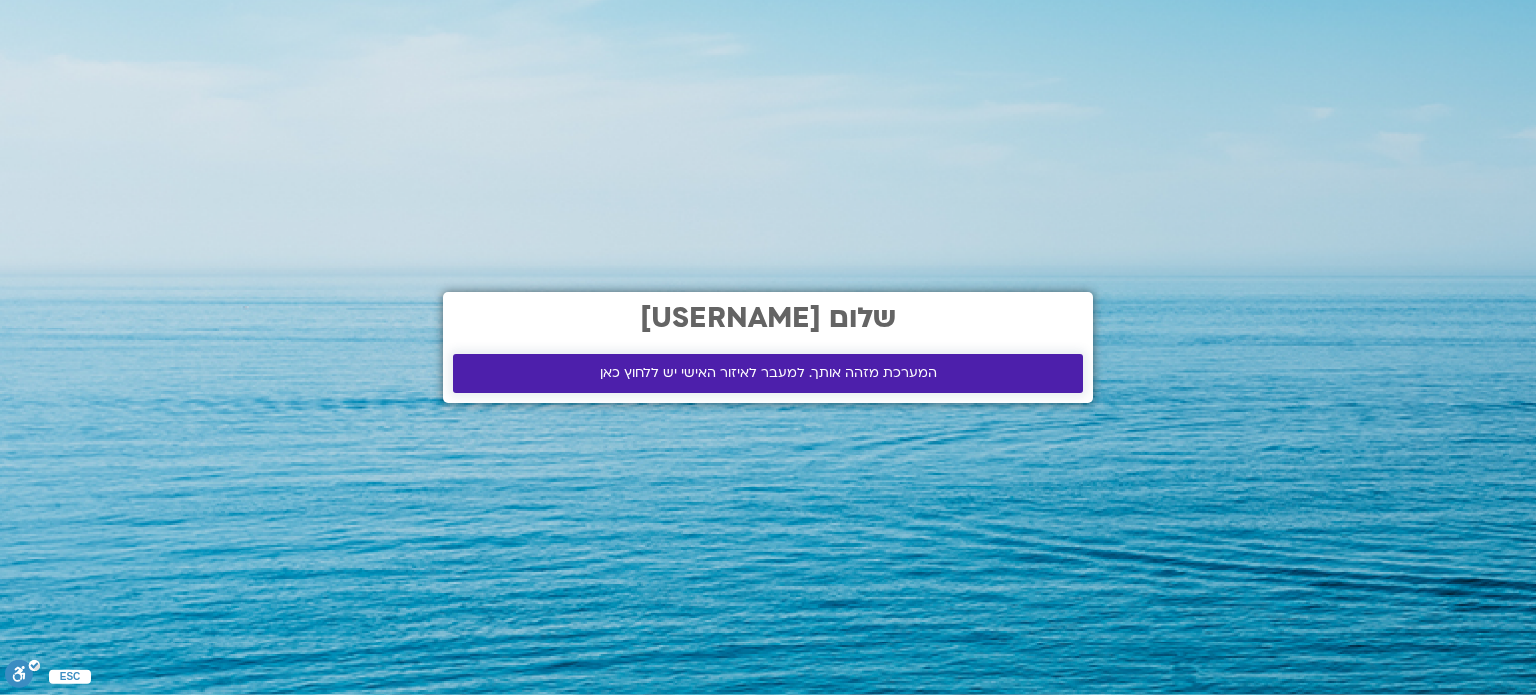 click on "המערכת מזהה אותך. למעבר לאיזור האישי יש ללחוץ כאן" at bounding box center [768, 373] 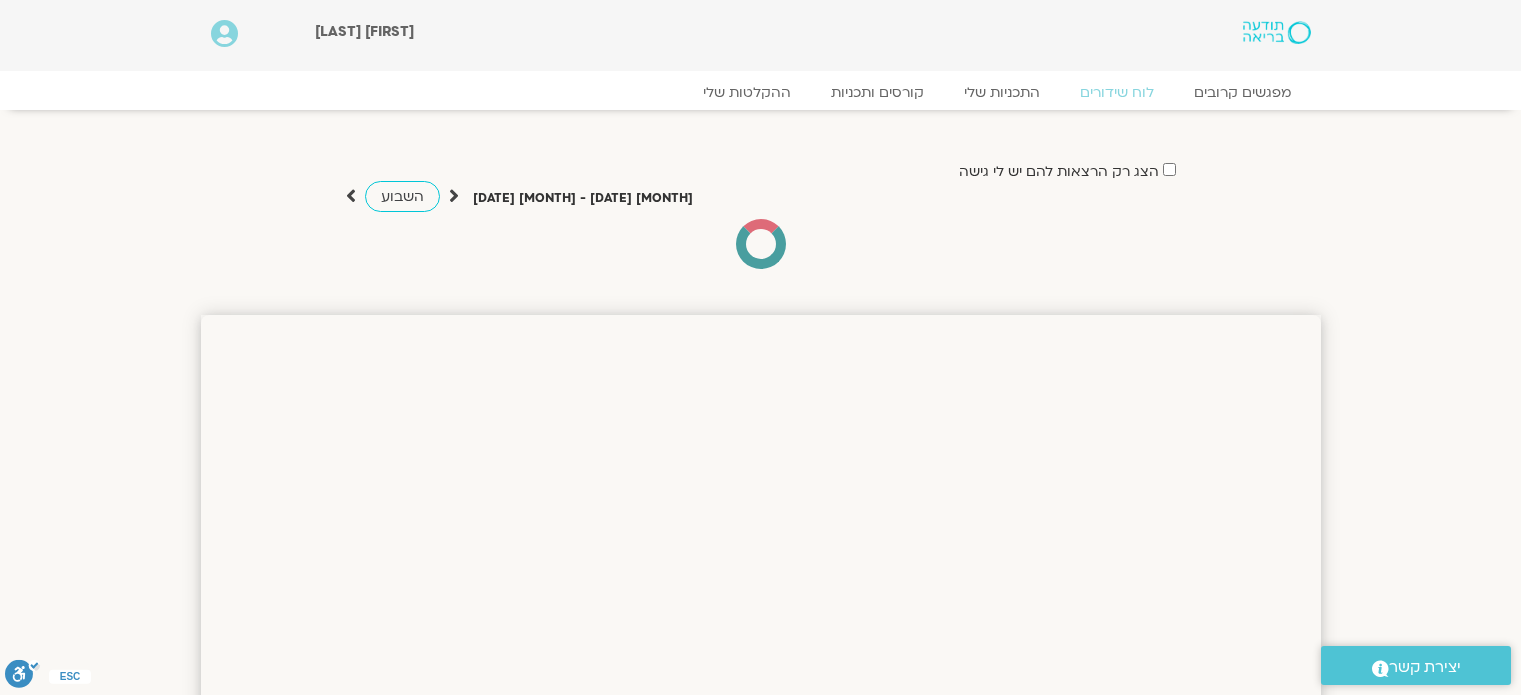 scroll, scrollTop: 0, scrollLeft: 0, axis: both 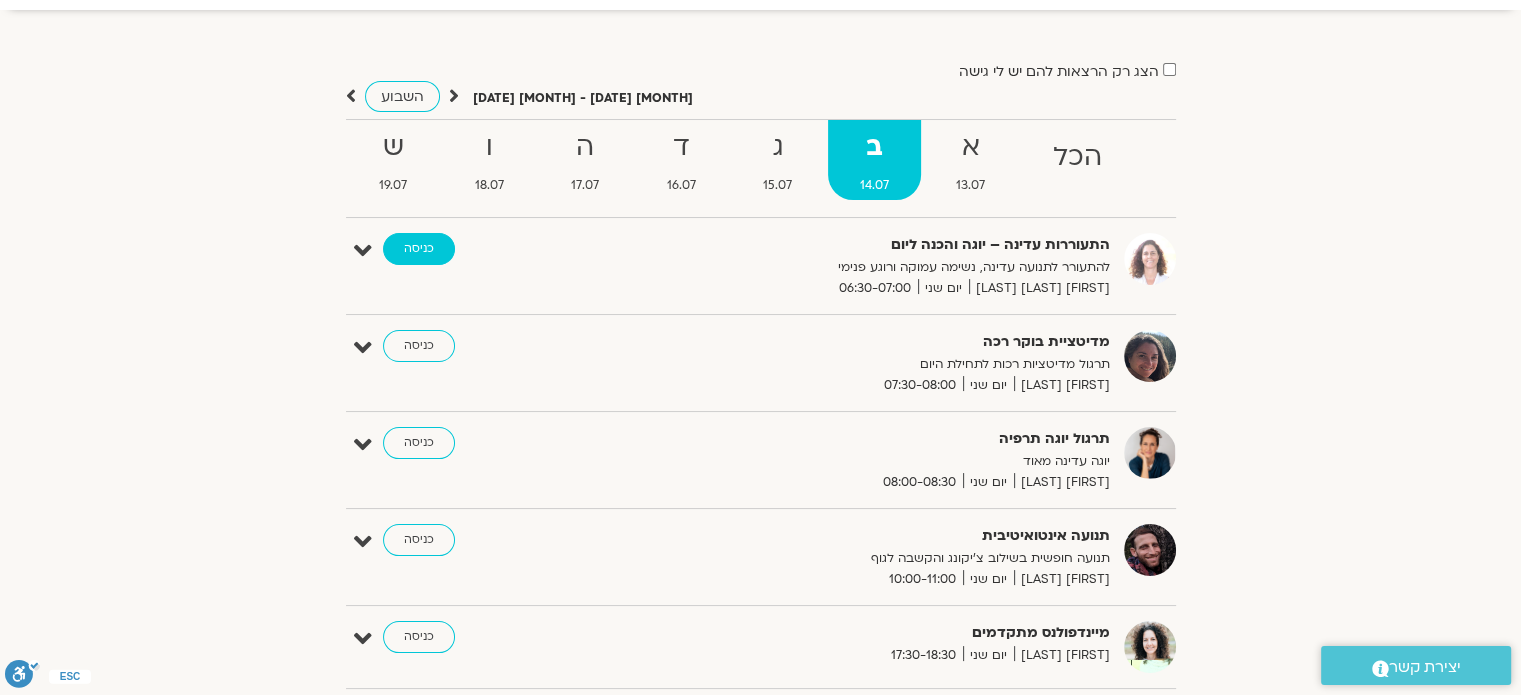click on "כניסה" at bounding box center (419, 249) 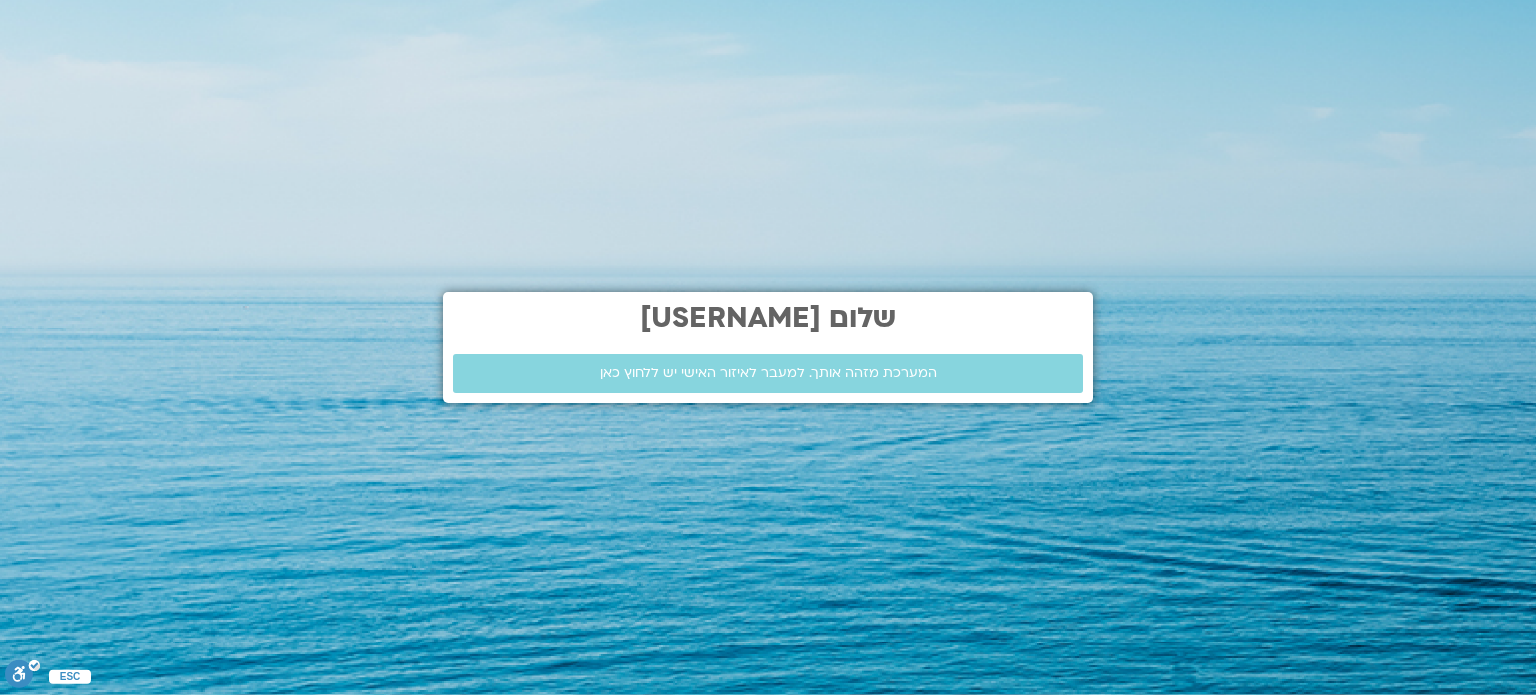 scroll, scrollTop: 0, scrollLeft: 0, axis: both 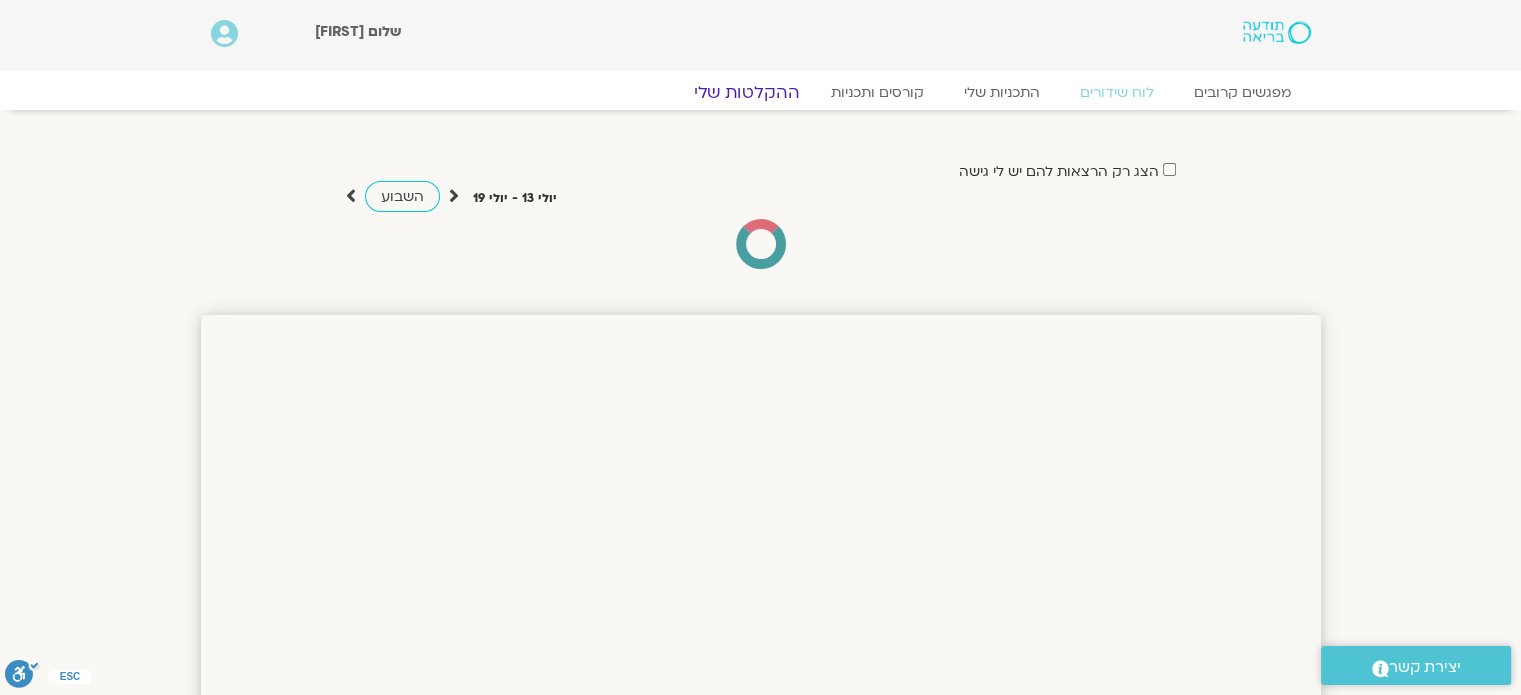 click on "ההקלטות שלי" 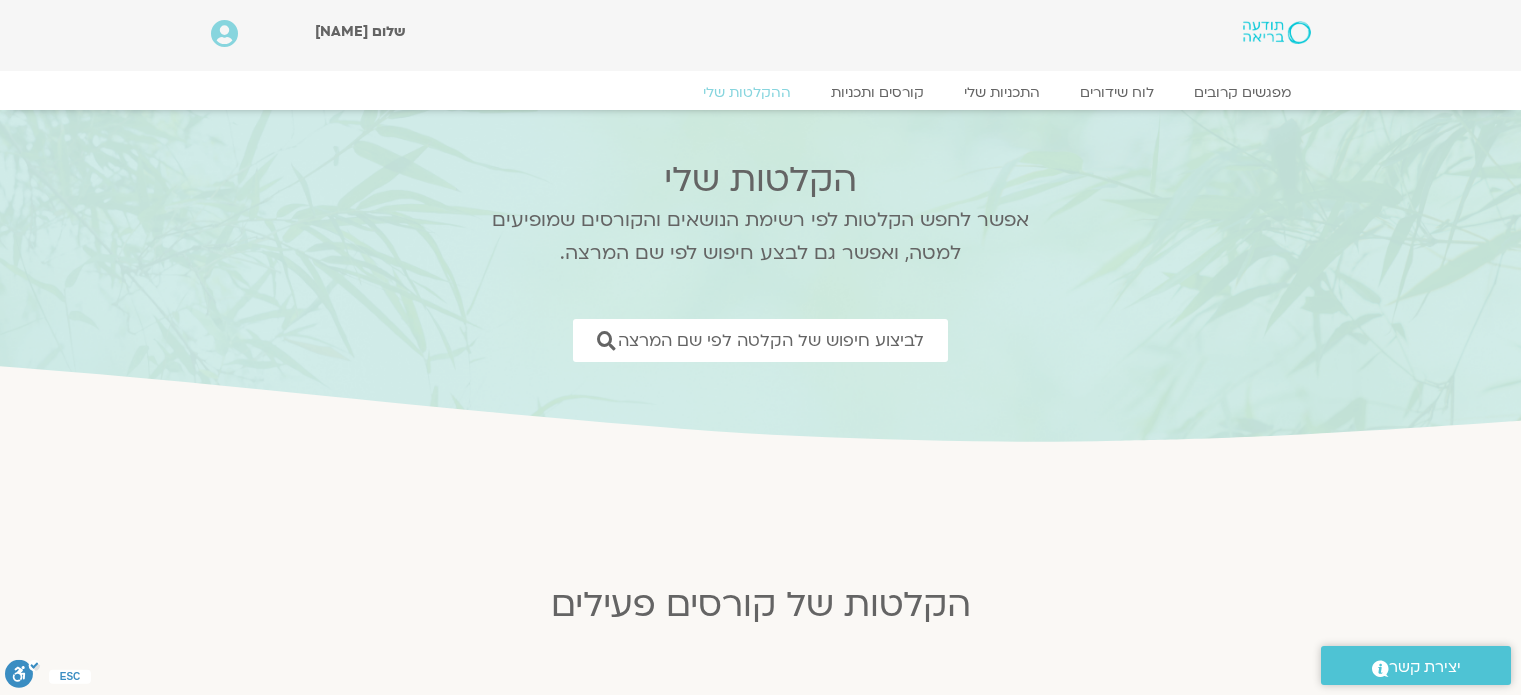 scroll, scrollTop: 600, scrollLeft: 0, axis: vertical 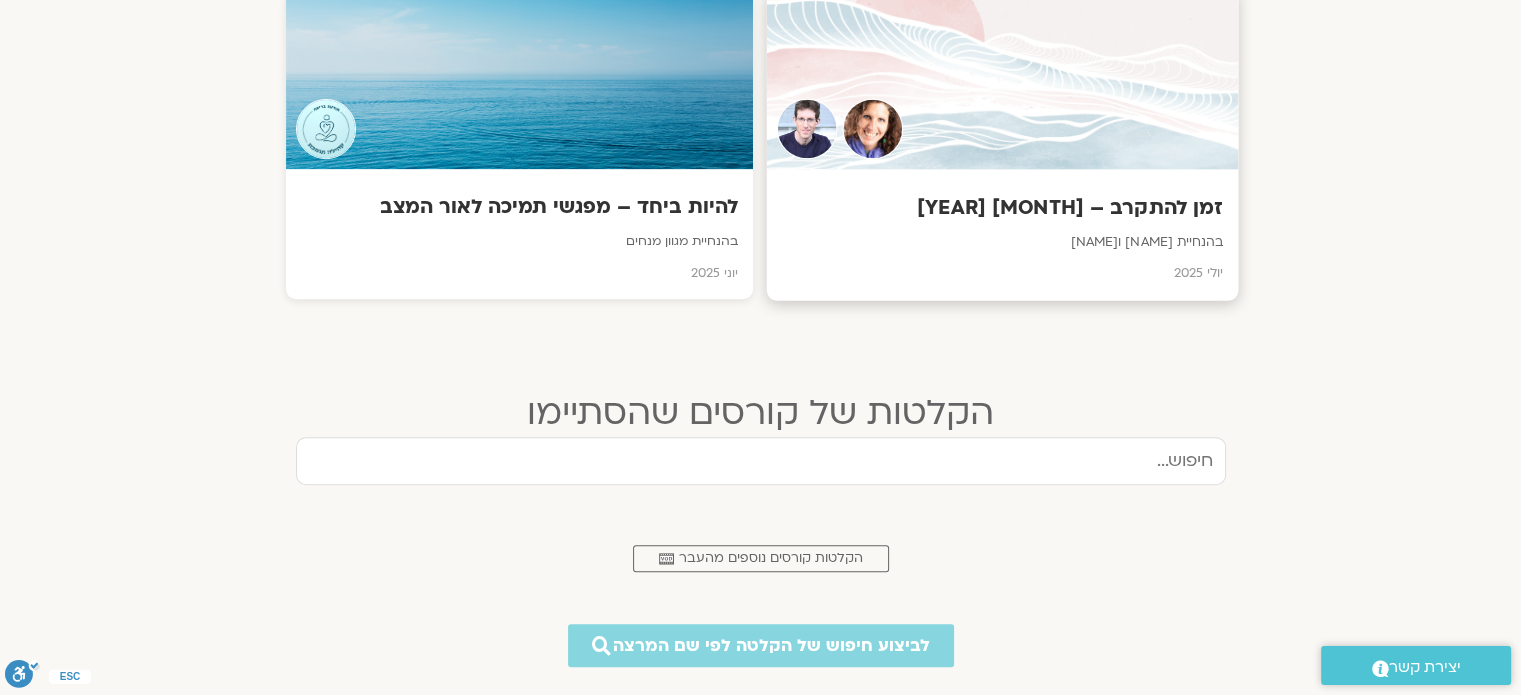 click on "זמן להתקרב – יולי 2025" at bounding box center [1001, 208] 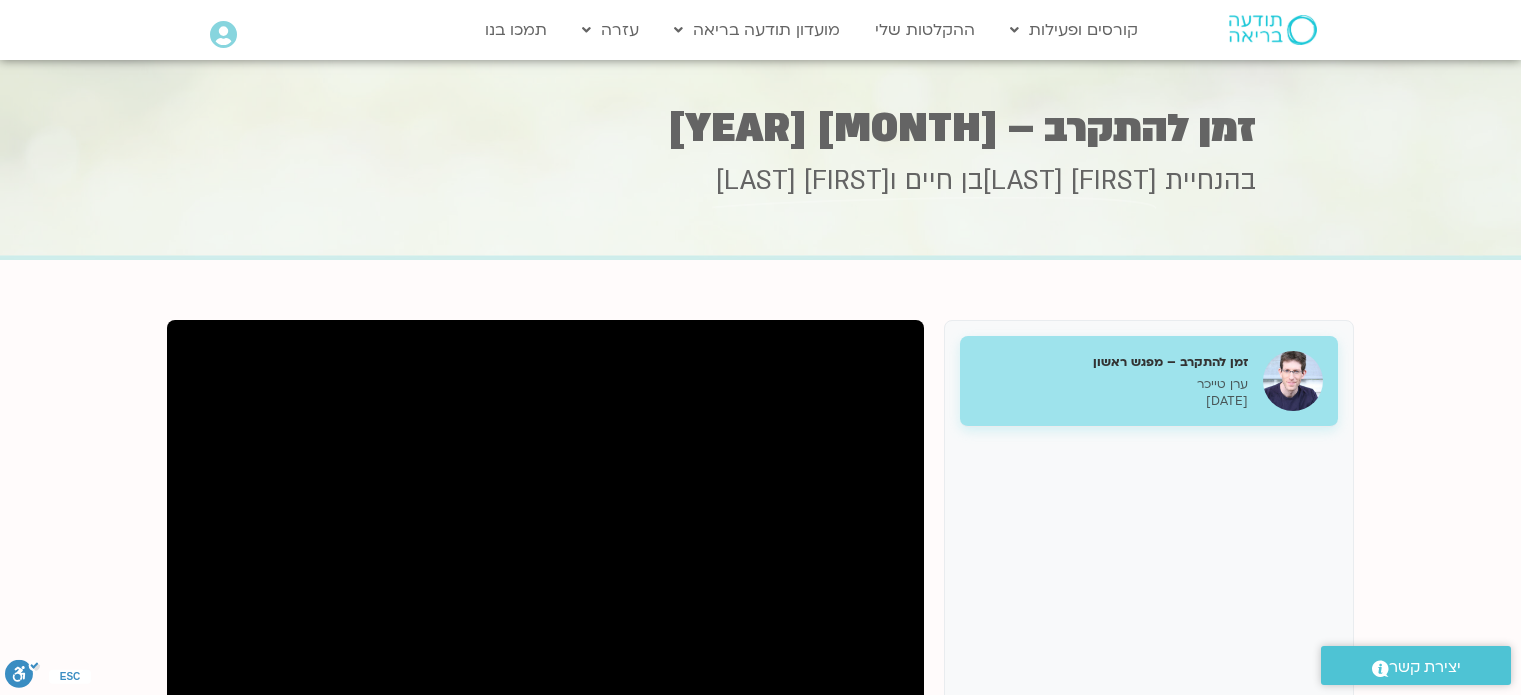 scroll, scrollTop: 0, scrollLeft: 0, axis: both 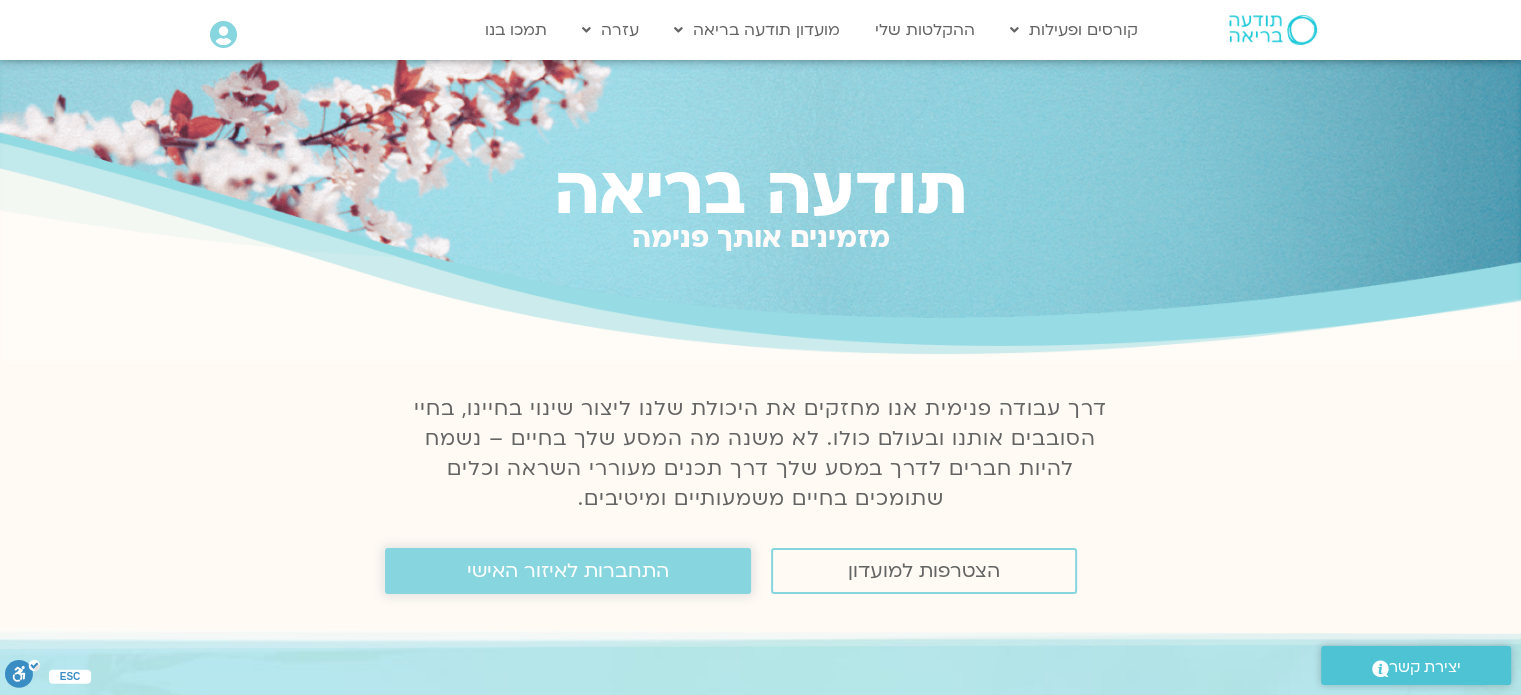 click on "התחברות לאיזור האישי" at bounding box center (568, 571) 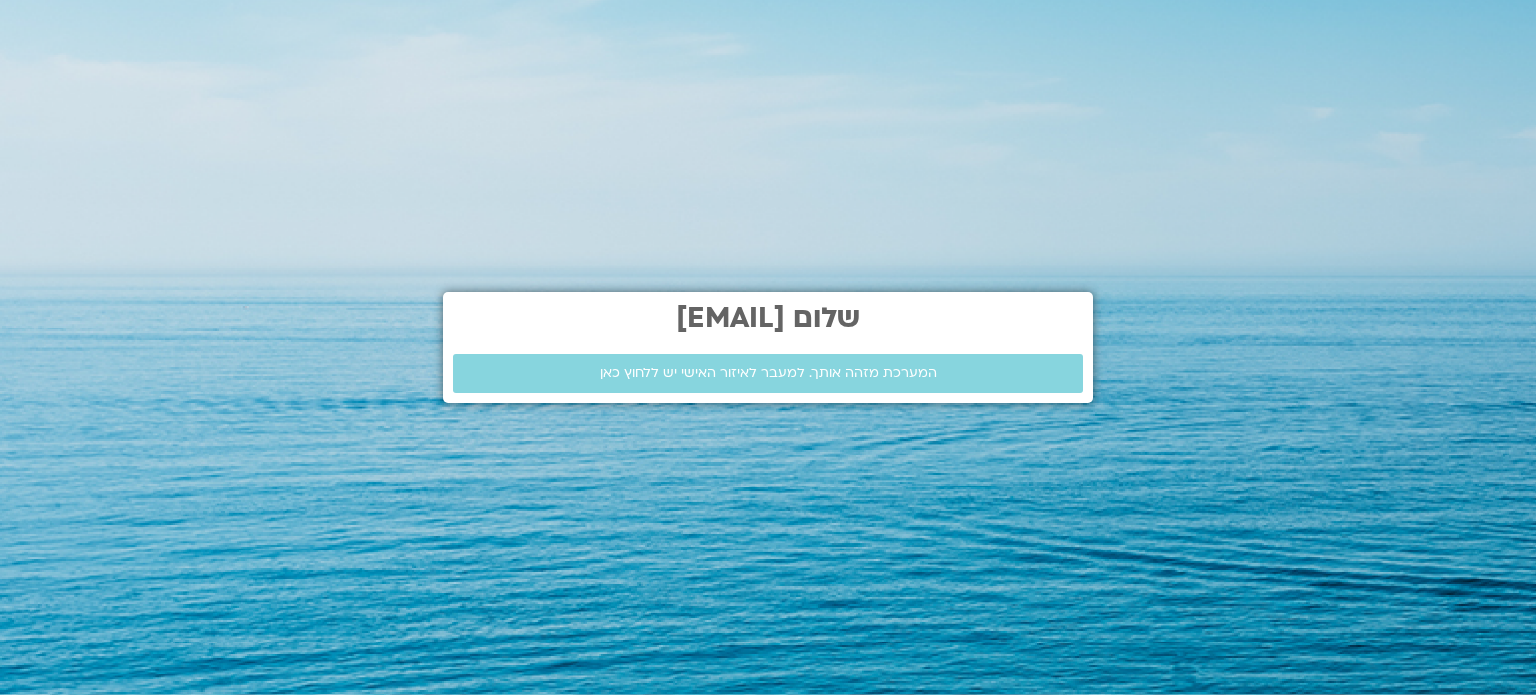 scroll, scrollTop: 0, scrollLeft: 0, axis: both 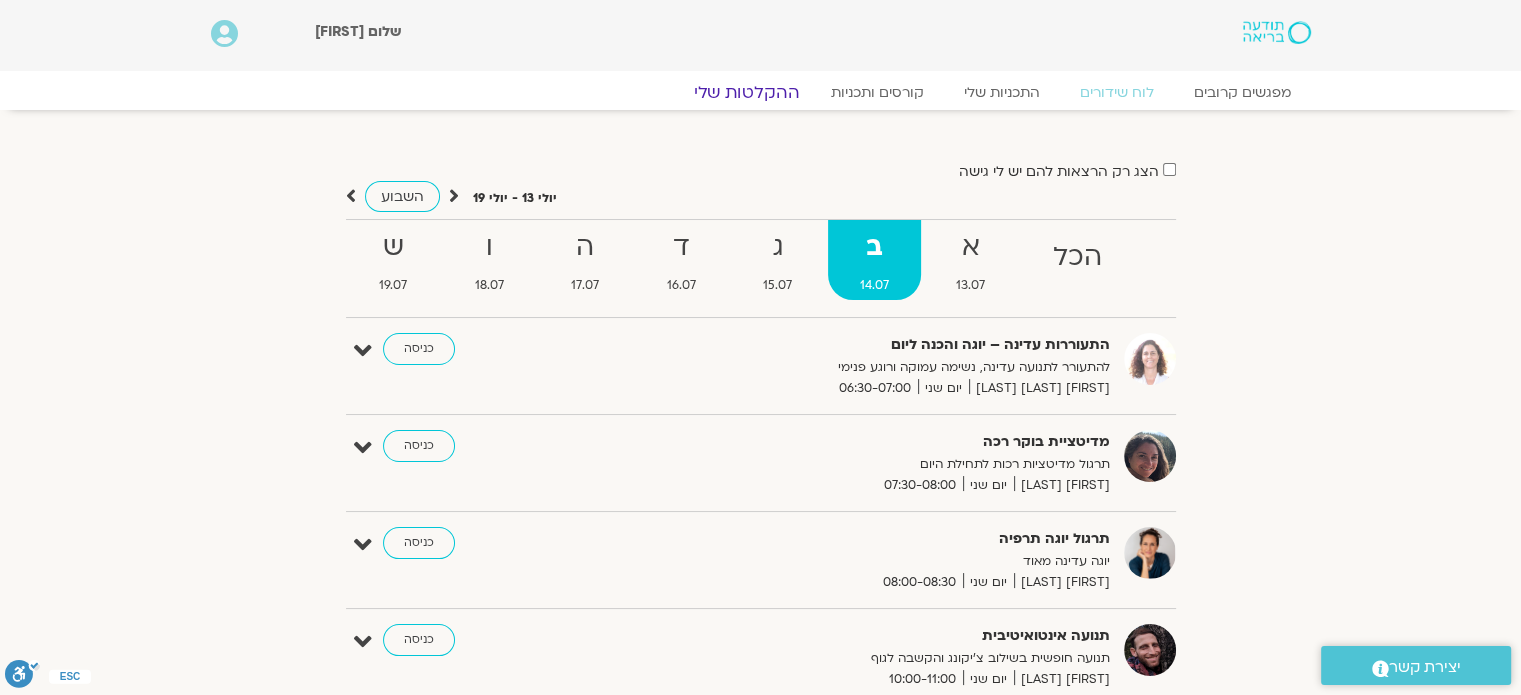 click on "ההקלטות שלי" 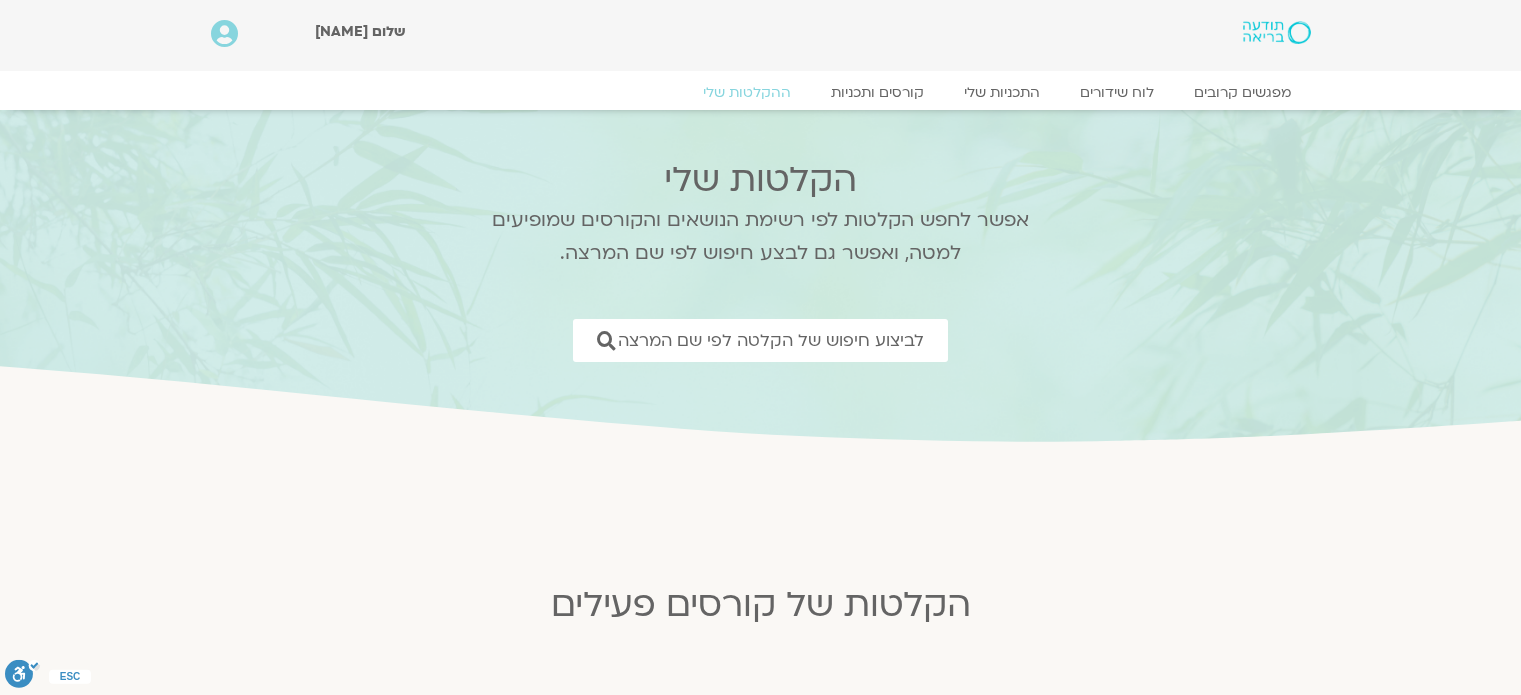 scroll, scrollTop: 0, scrollLeft: 0, axis: both 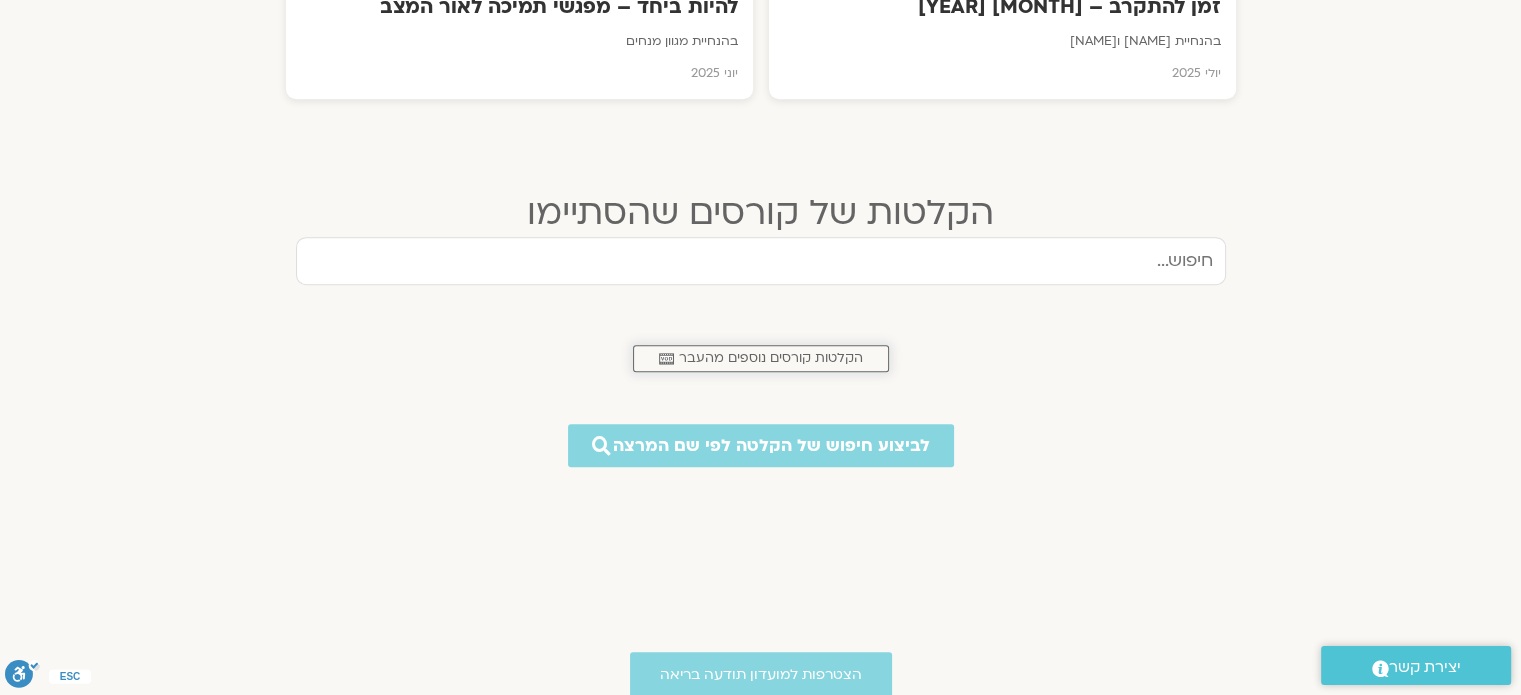 click on "הקלטות קורסים נוספים מהעבר" at bounding box center [771, 358] 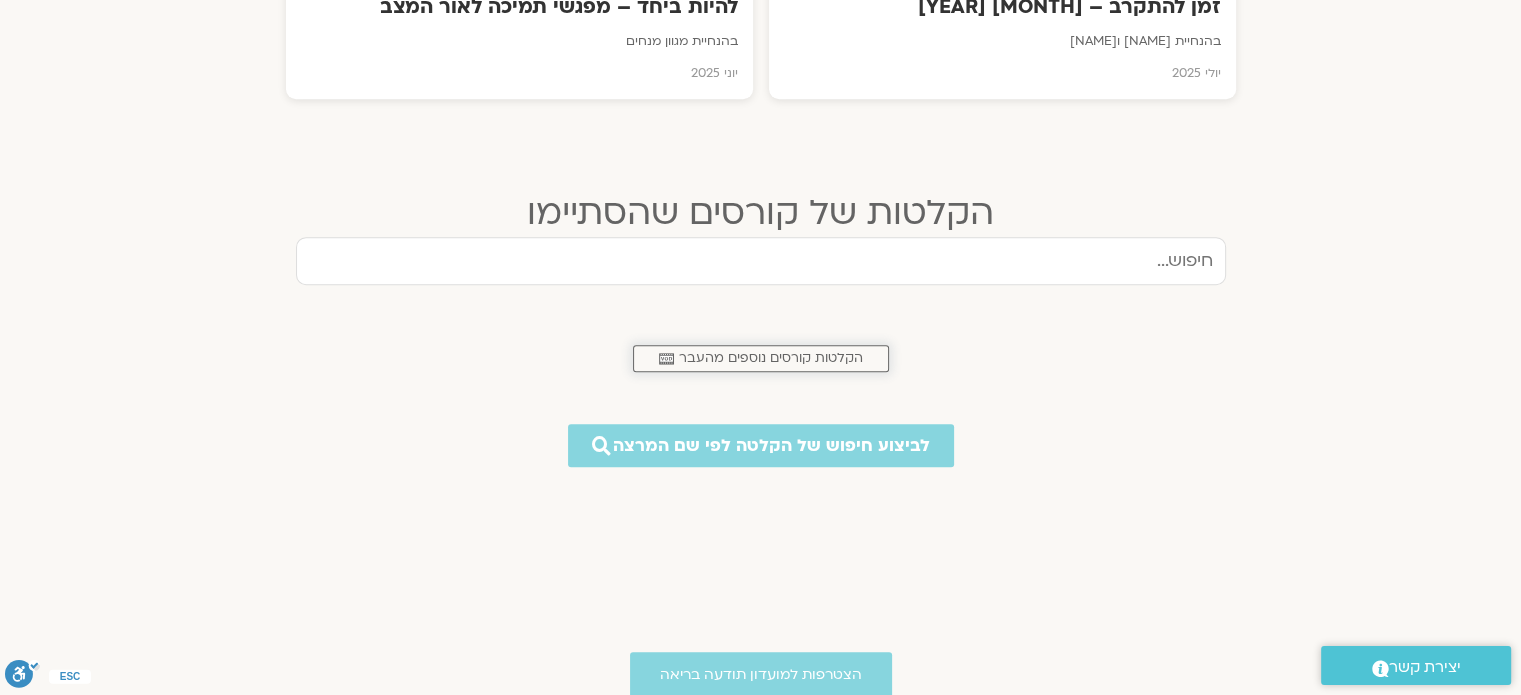 click on "הקלטות קורסים נוספים מהעבר" at bounding box center (771, 358) 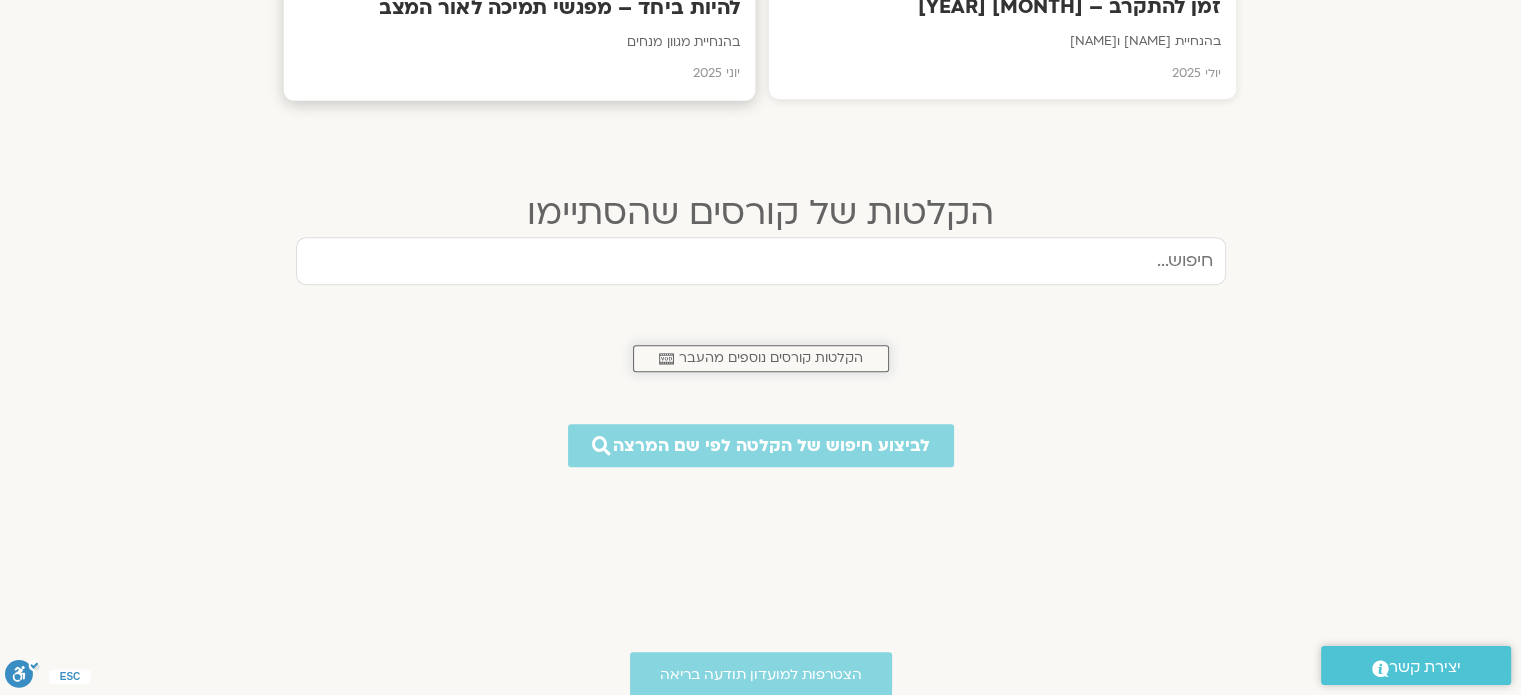 scroll, scrollTop: 986, scrollLeft: 0, axis: vertical 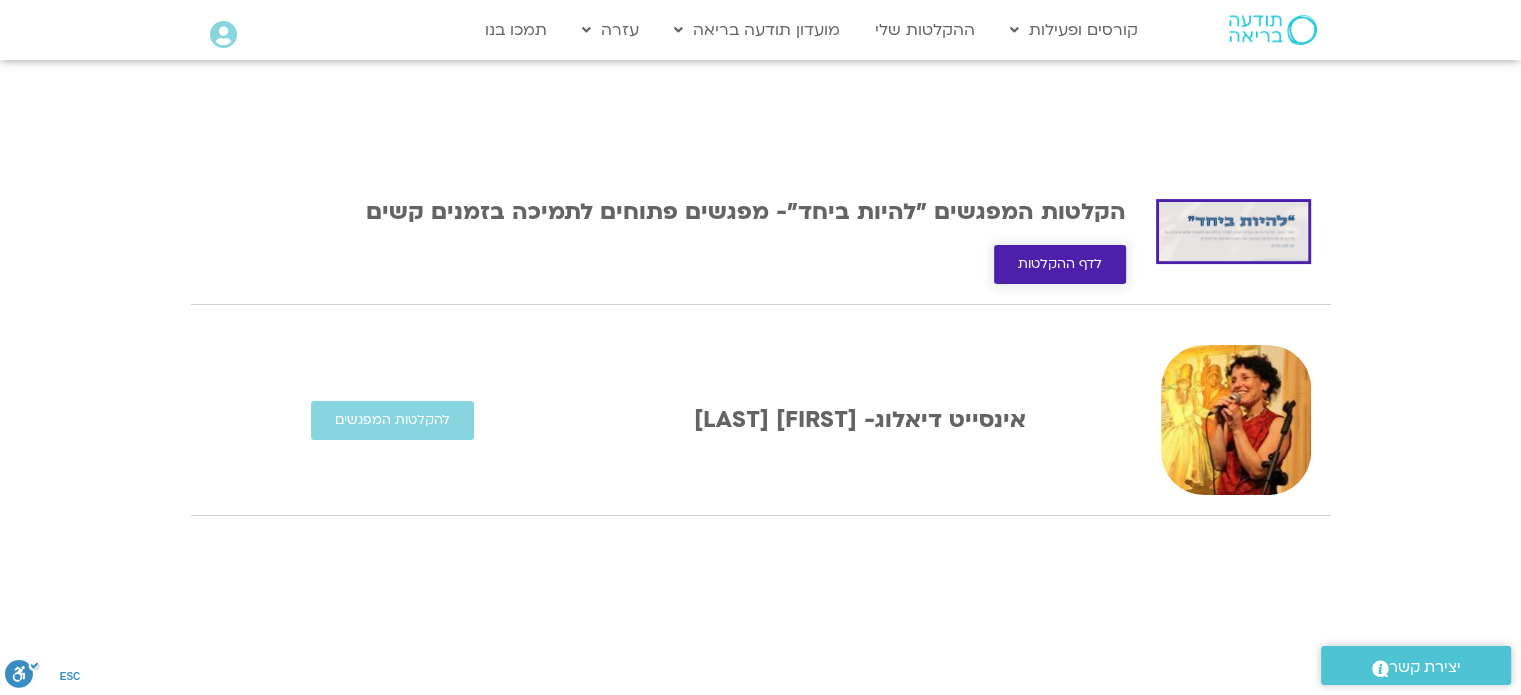 click on "לדף ההקלטות" at bounding box center [1060, 264] 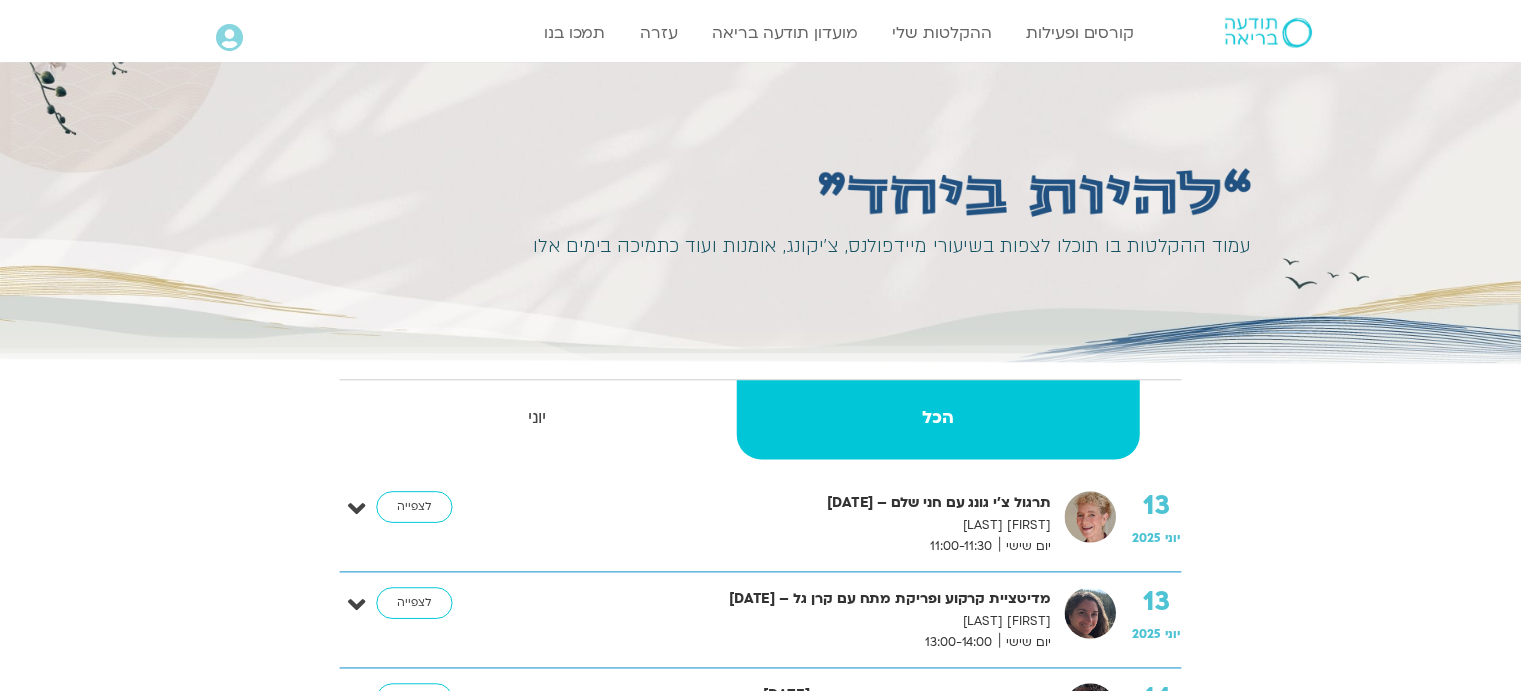 scroll, scrollTop: 0, scrollLeft: 0, axis: both 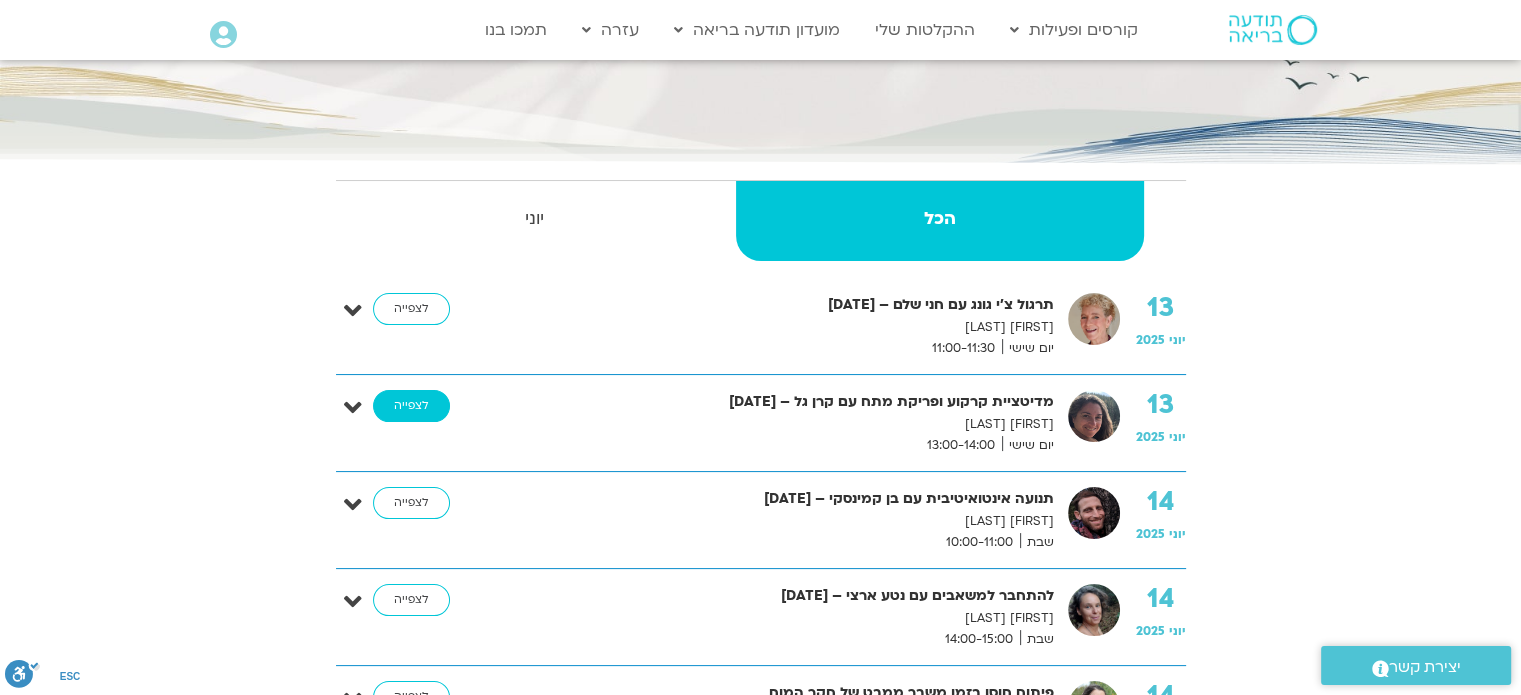 click on "לצפייה" at bounding box center [411, 406] 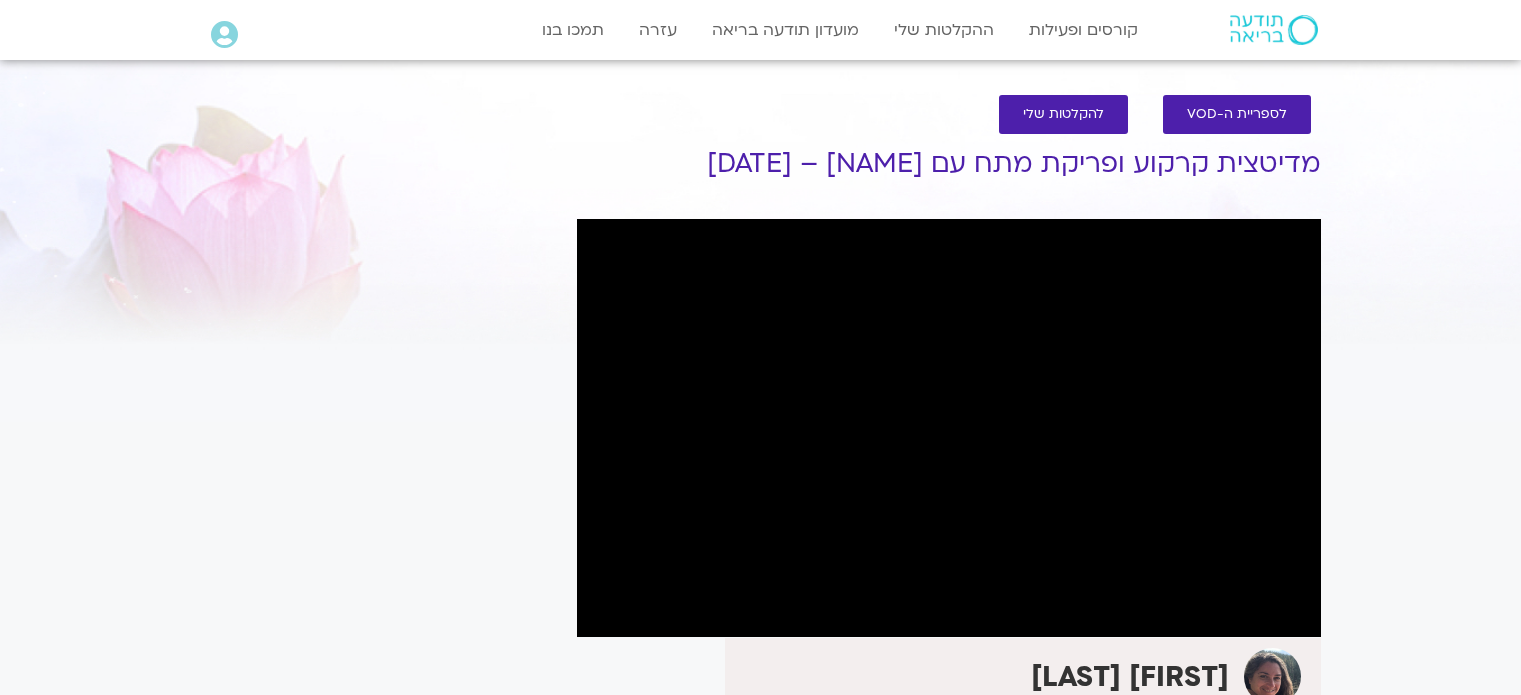 scroll, scrollTop: 0, scrollLeft: 0, axis: both 